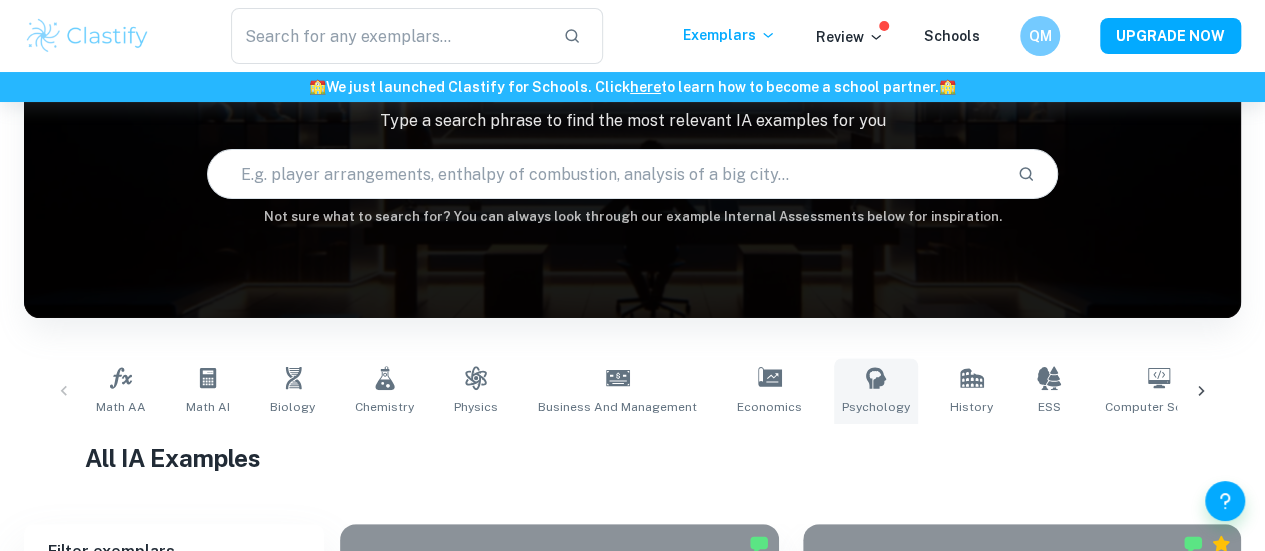 scroll, scrollTop: 150, scrollLeft: 0, axis: vertical 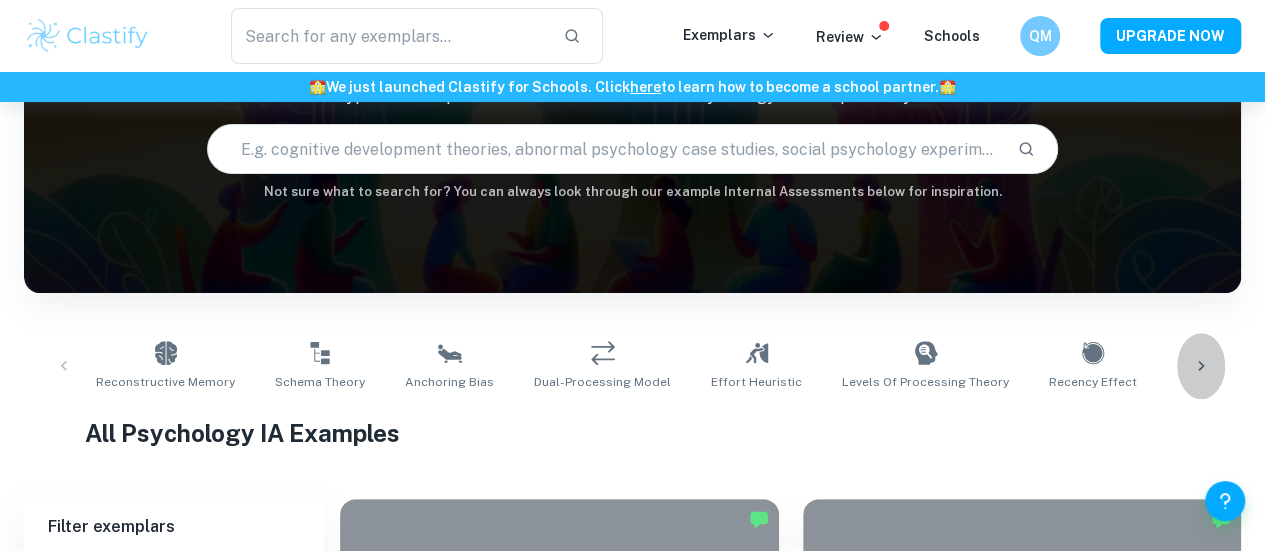 click 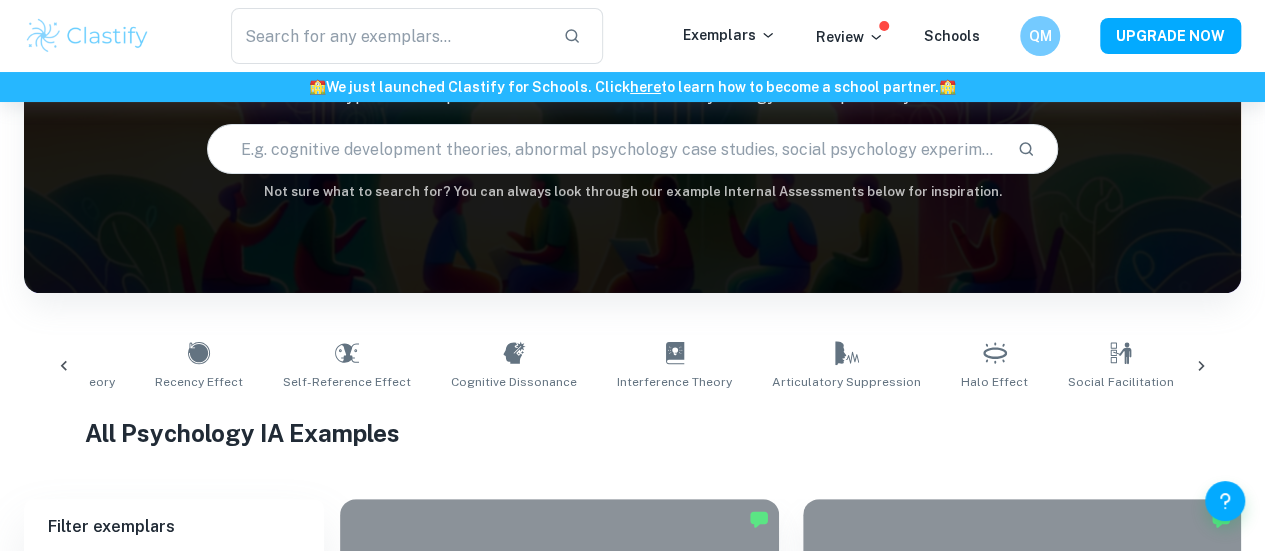 scroll, scrollTop: 0, scrollLeft: 1013, axis: horizontal 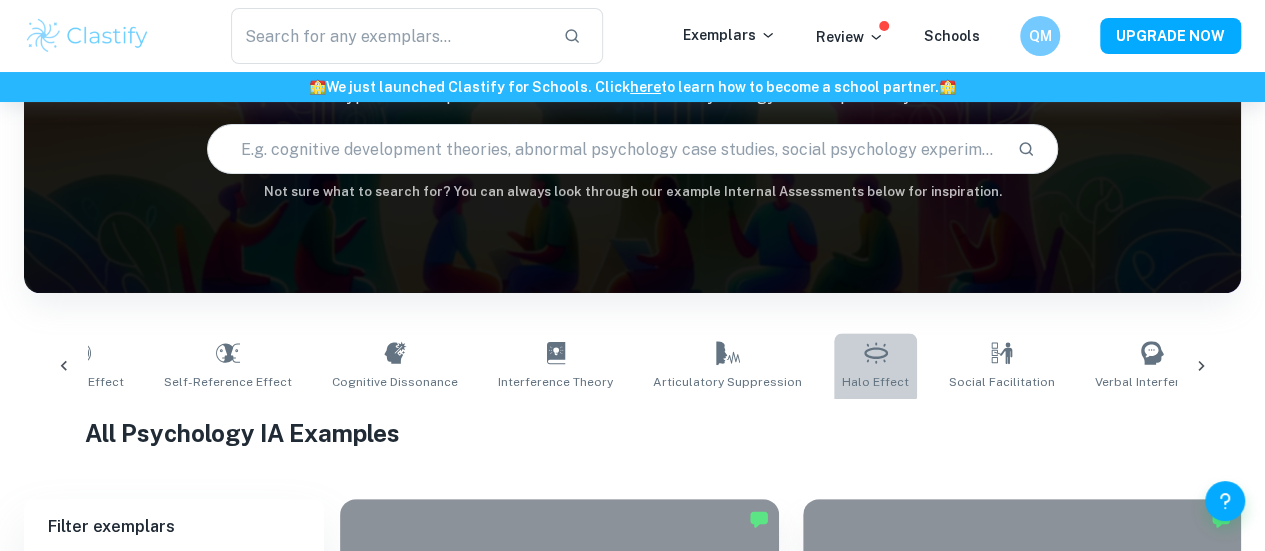 click 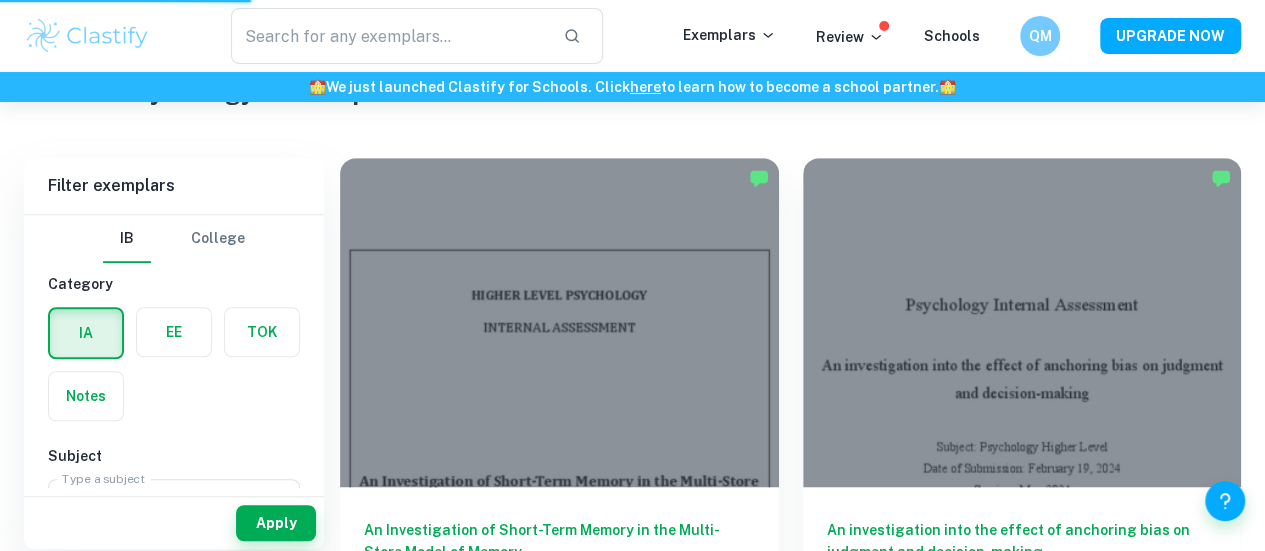 scroll, scrollTop: 525, scrollLeft: 0, axis: vertical 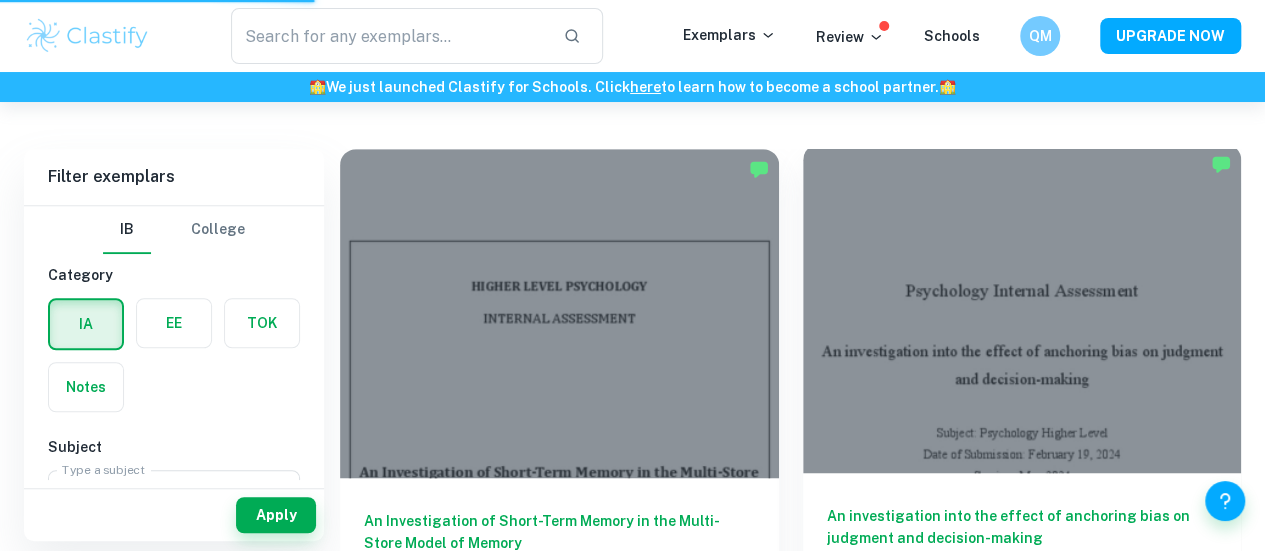 type on "Halo Effect" 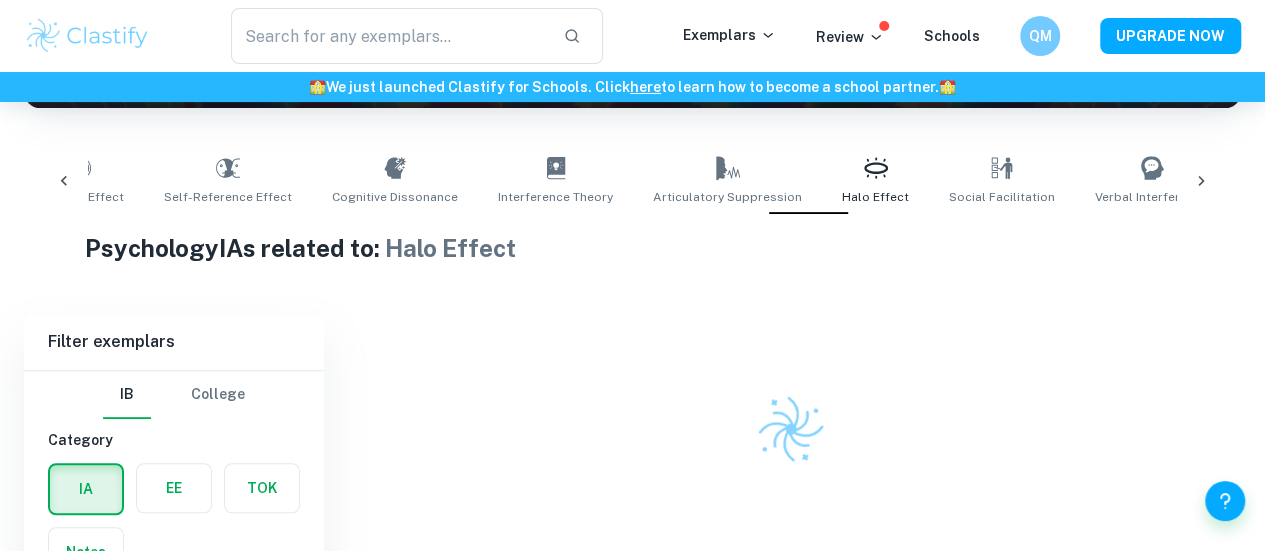scroll, scrollTop: 422, scrollLeft: 0, axis: vertical 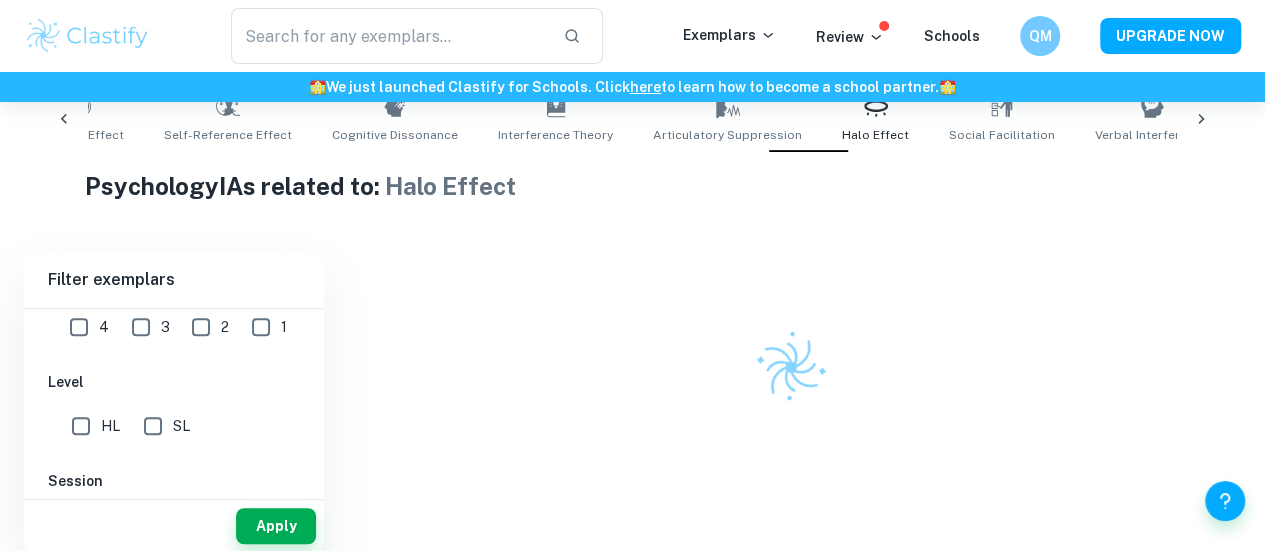 click on "SL" at bounding box center (153, 426) 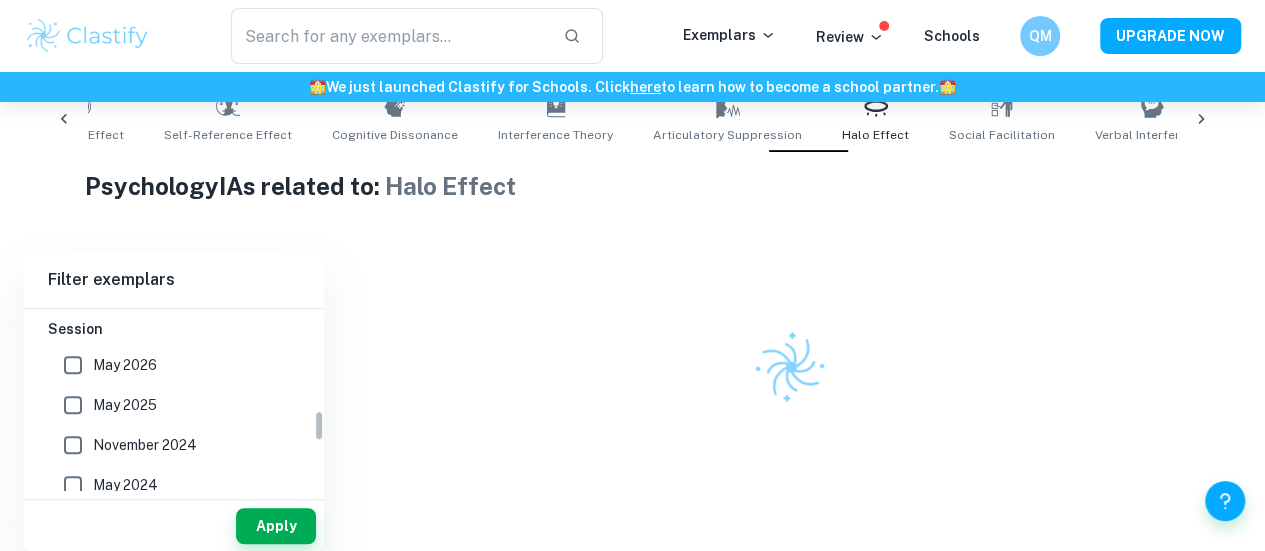 scroll, scrollTop: 587, scrollLeft: 0, axis: vertical 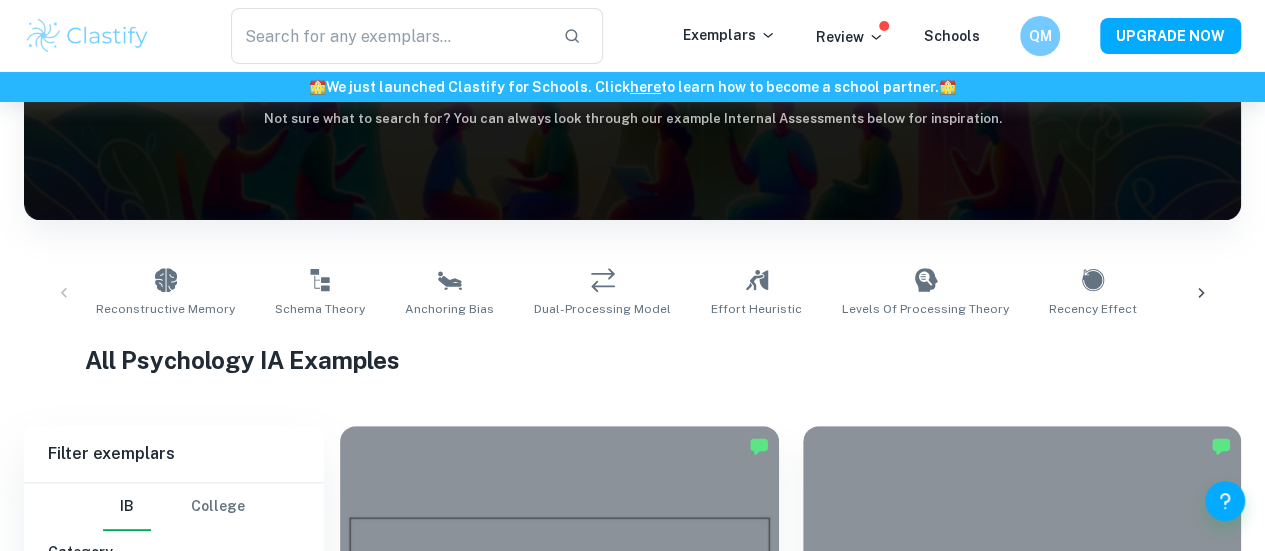 click 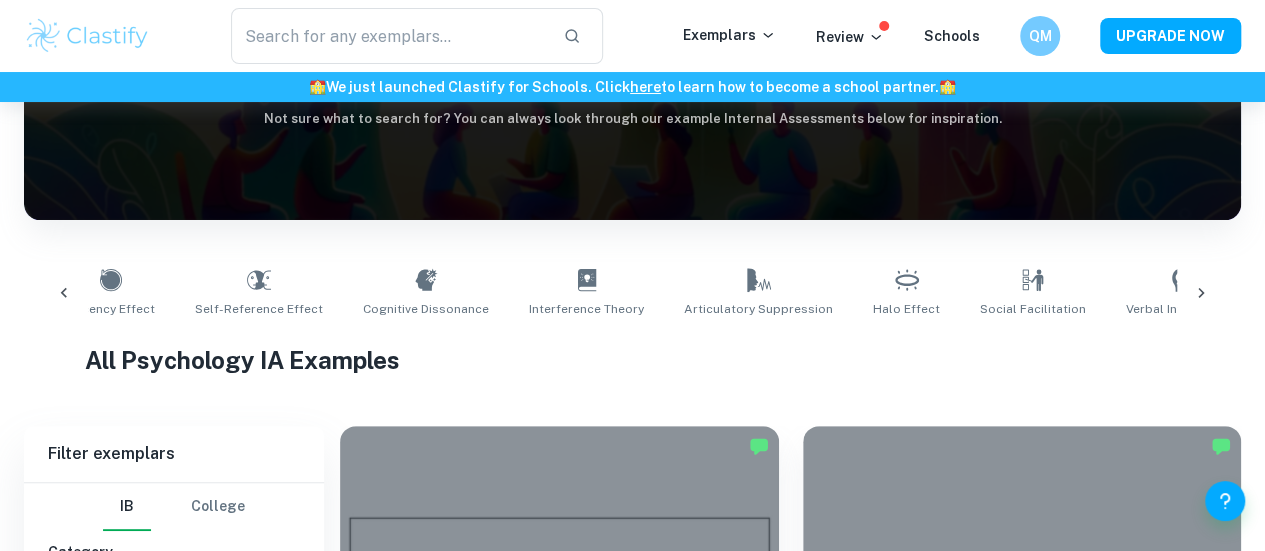 scroll, scrollTop: 0, scrollLeft: 1013, axis: horizontal 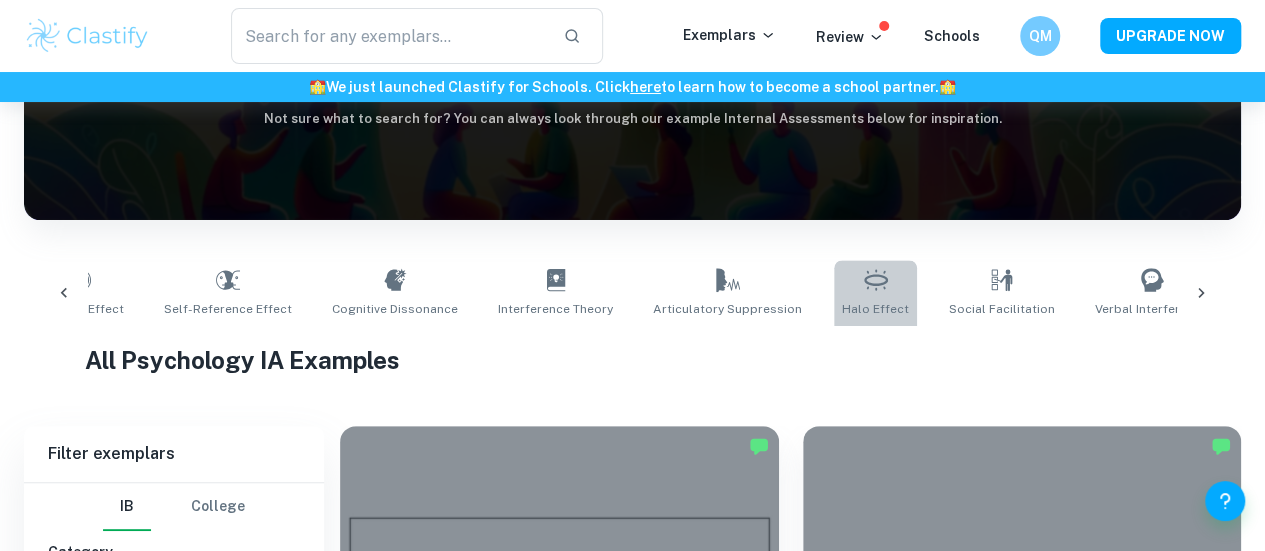 click on "Halo Effect" at bounding box center [875, 293] 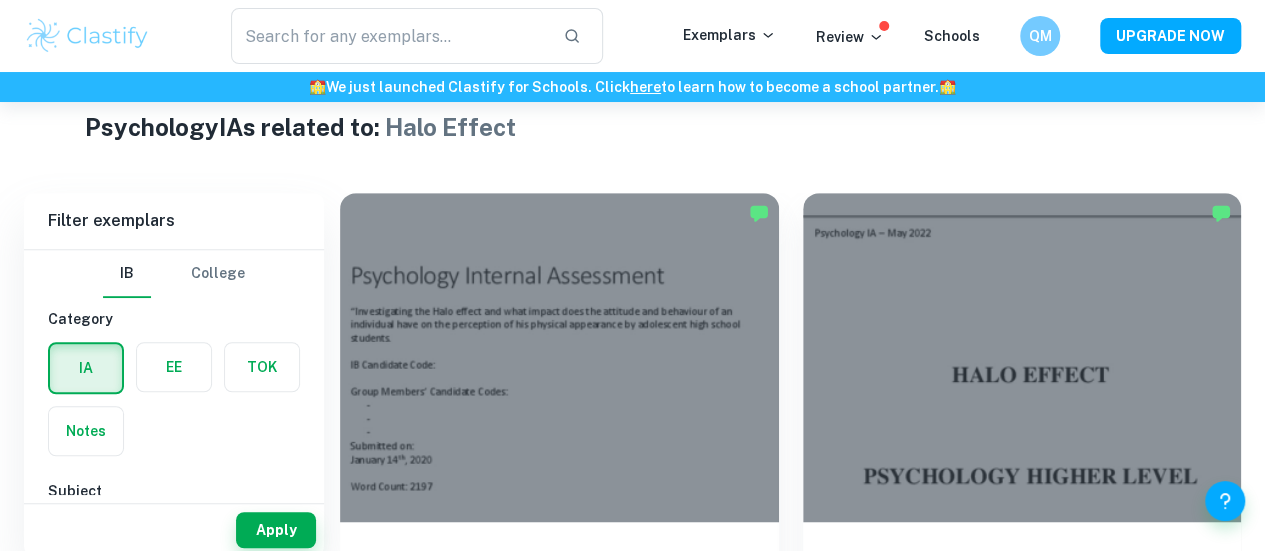 scroll, scrollTop: 499, scrollLeft: 0, axis: vertical 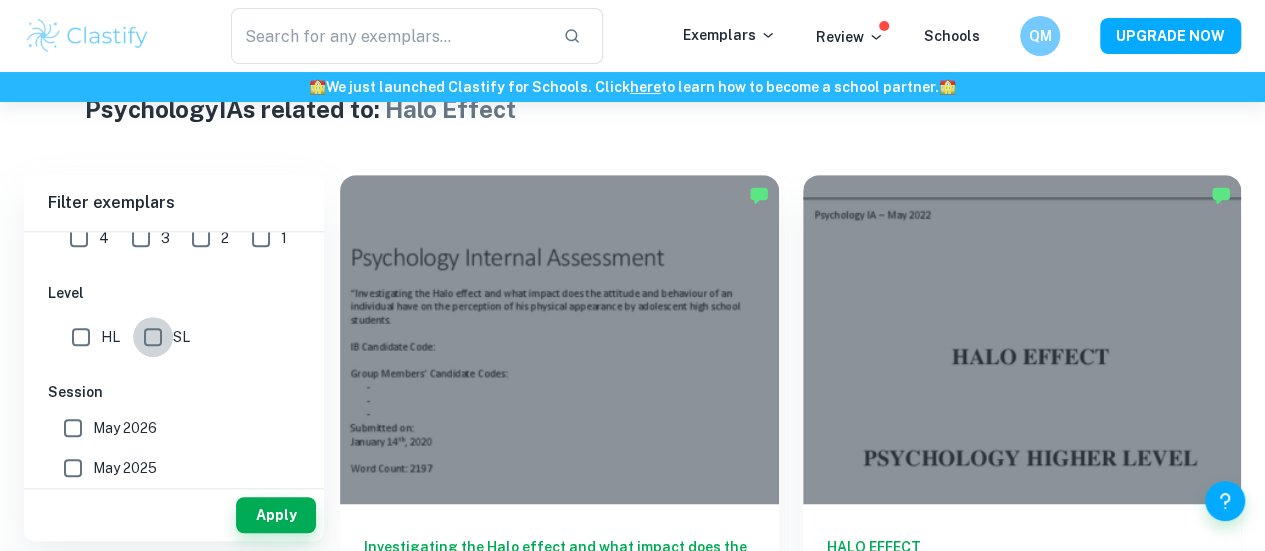 click on "SL" at bounding box center (153, 337) 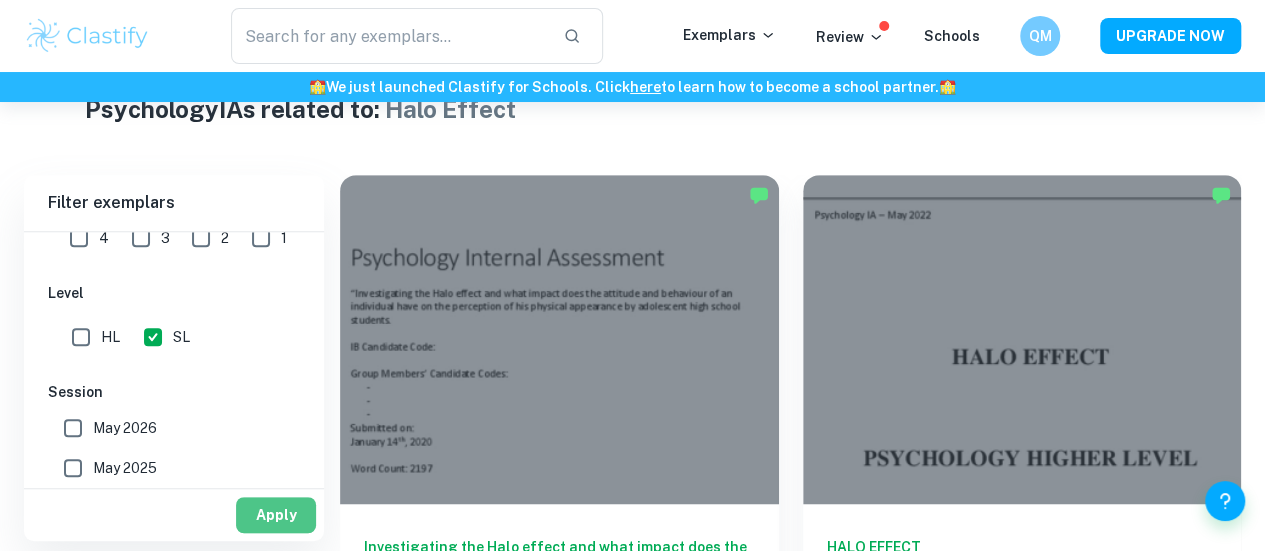 click on "Apply" at bounding box center (276, 515) 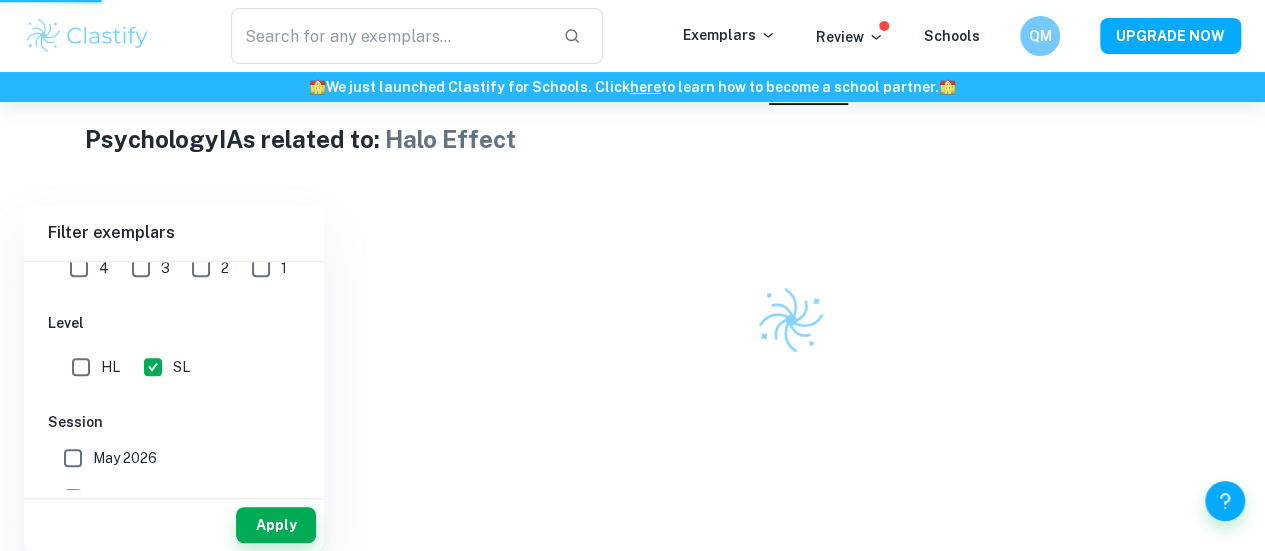 scroll, scrollTop: 459, scrollLeft: 0, axis: vertical 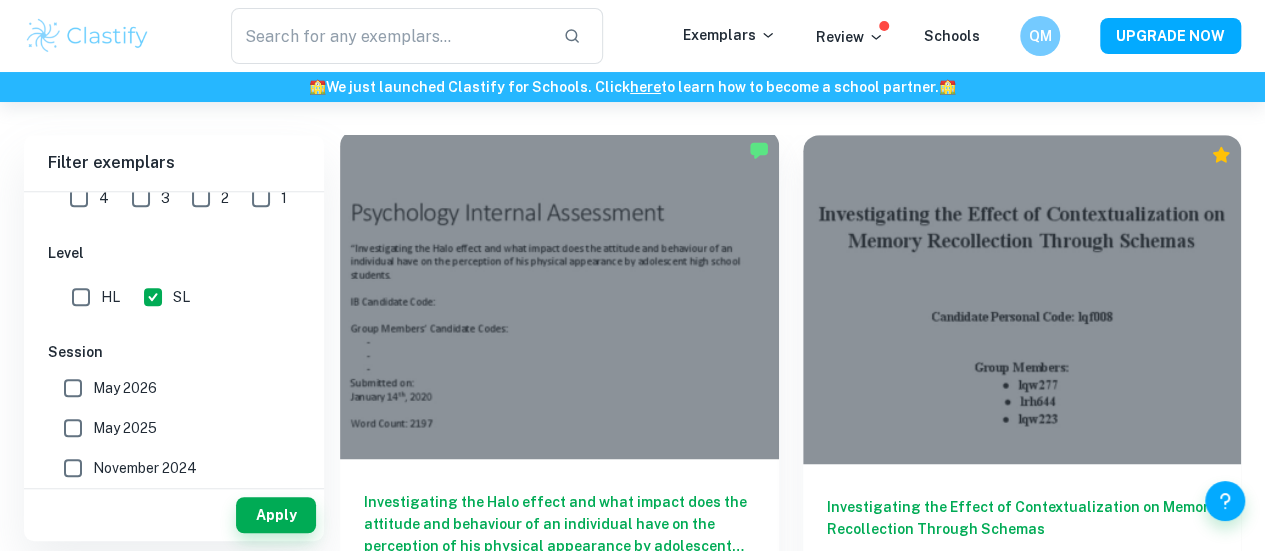 click at bounding box center (559, 294) 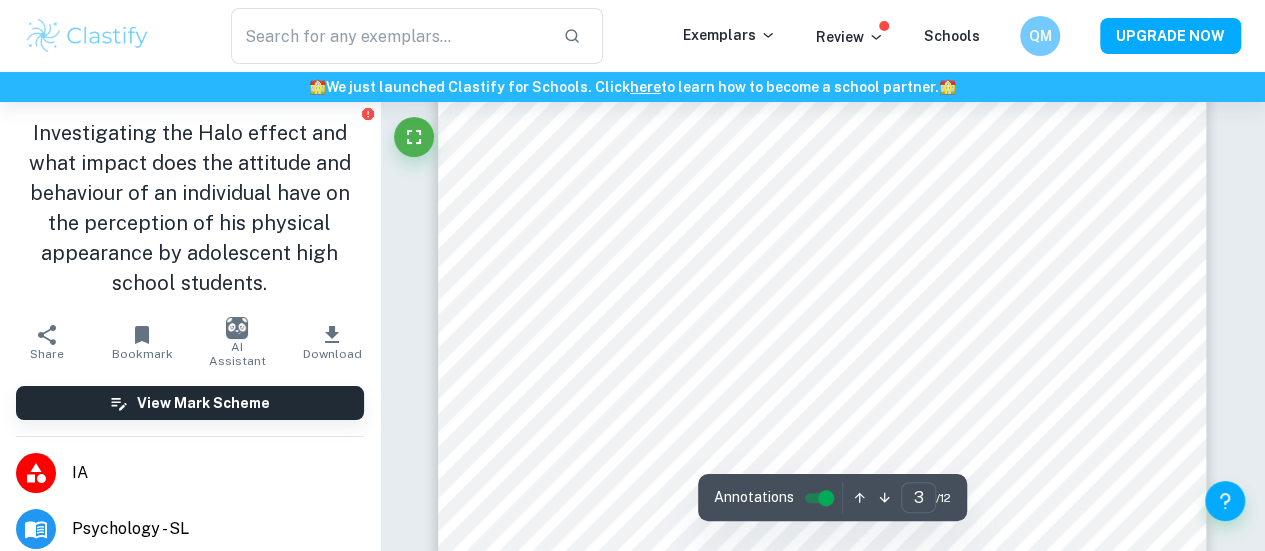 scroll, scrollTop: 2558, scrollLeft: 0, axis: vertical 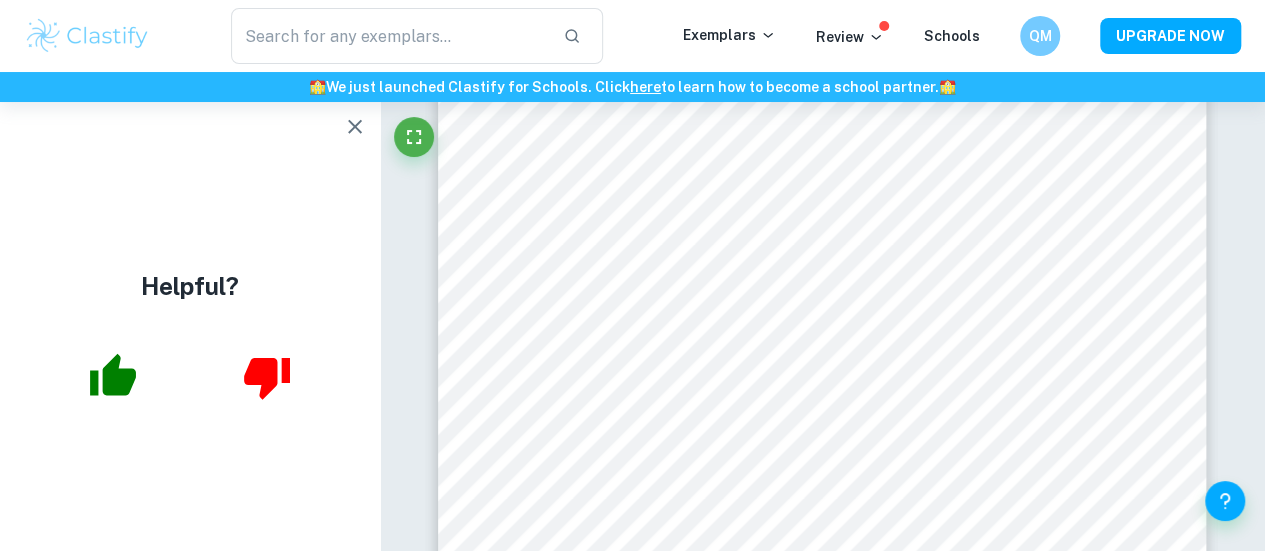 click 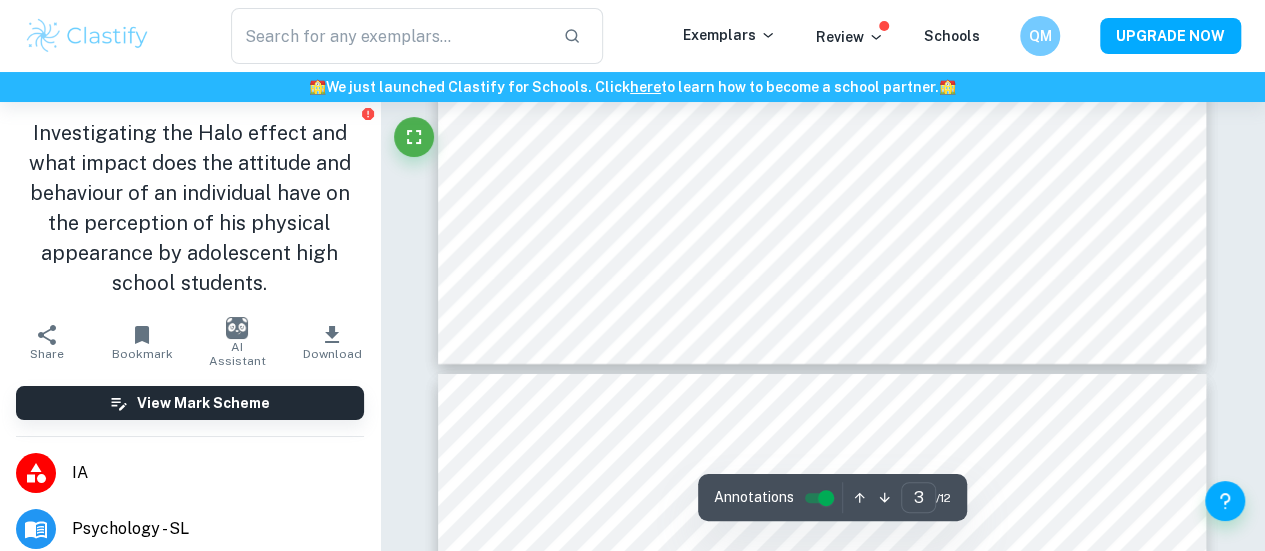 scroll, scrollTop: 3296, scrollLeft: 0, axis: vertical 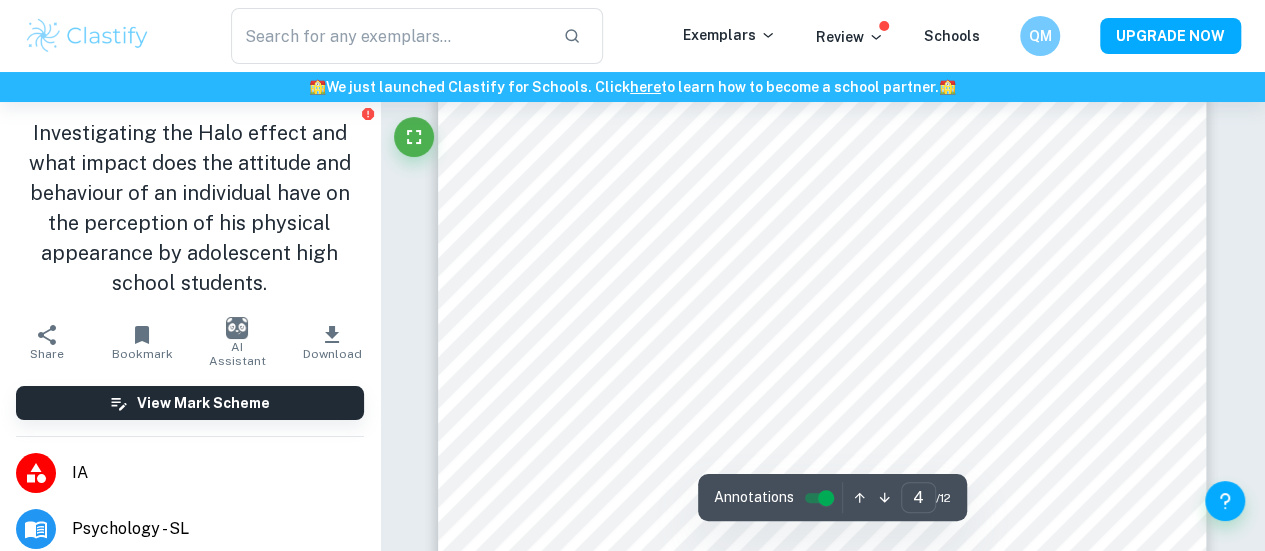 type on "3" 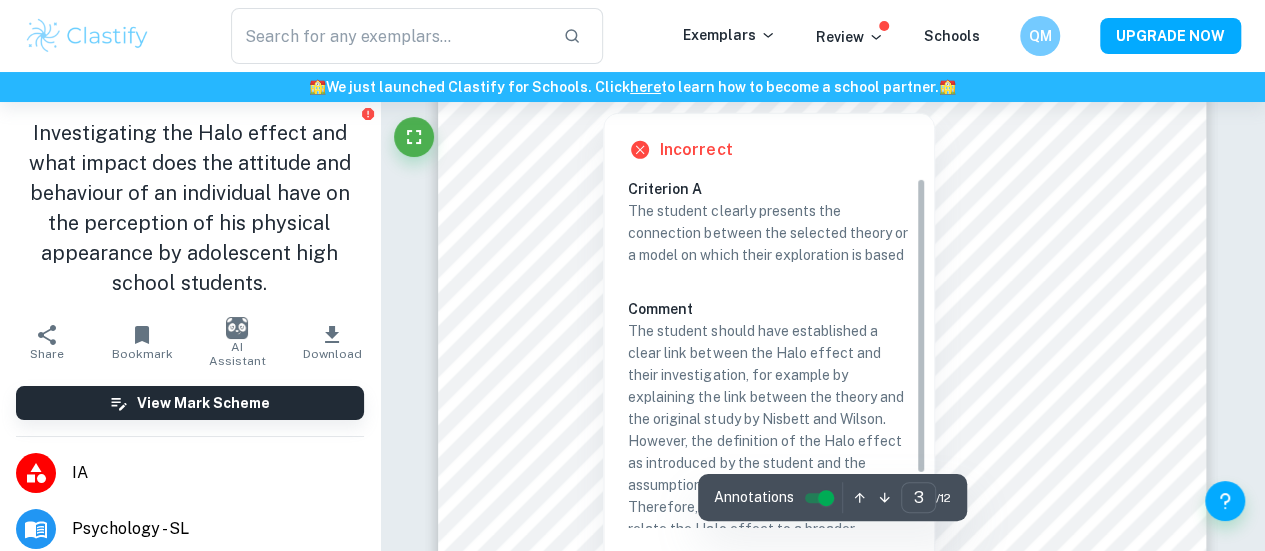 scroll, scrollTop: 3072, scrollLeft: 0, axis: vertical 